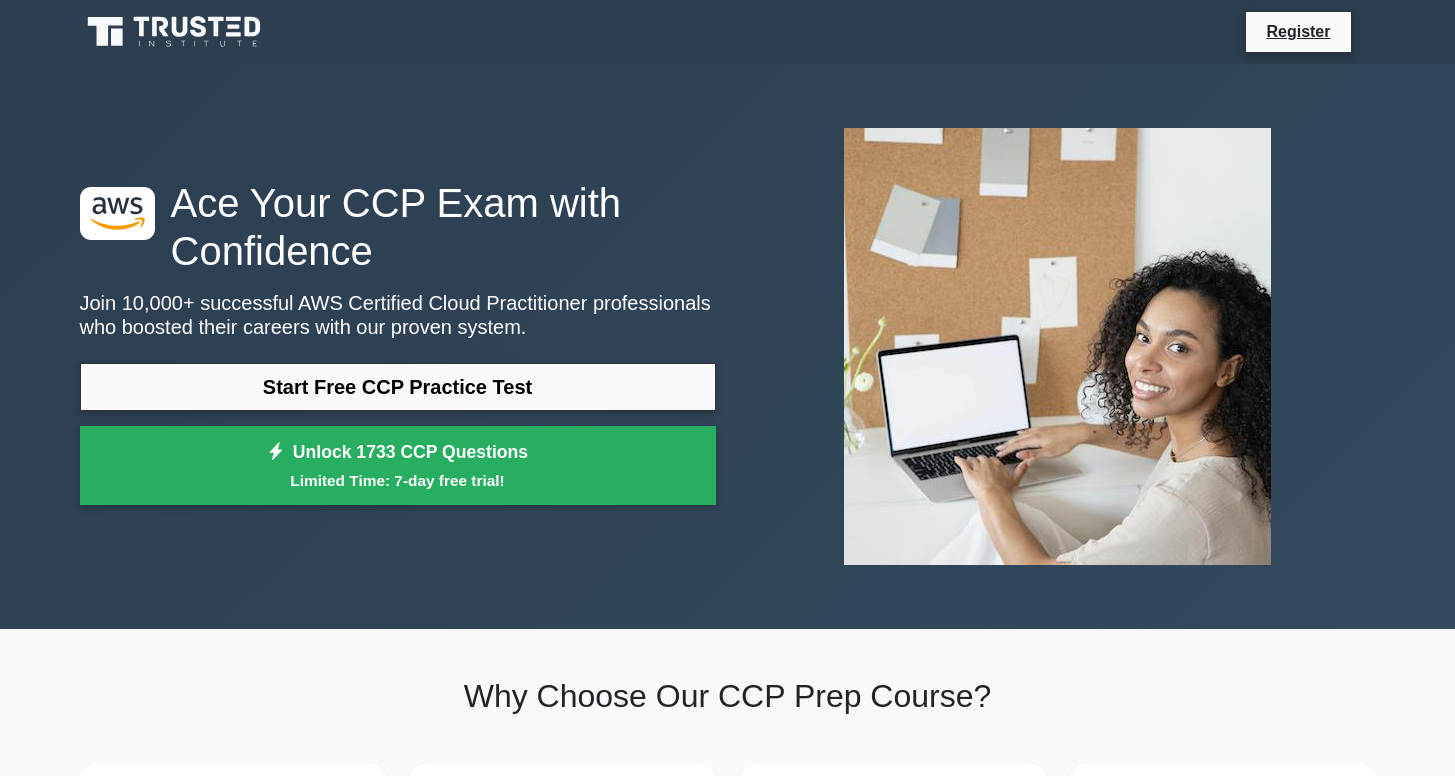 scroll, scrollTop: 202, scrollLeft: 0, axis: vertical 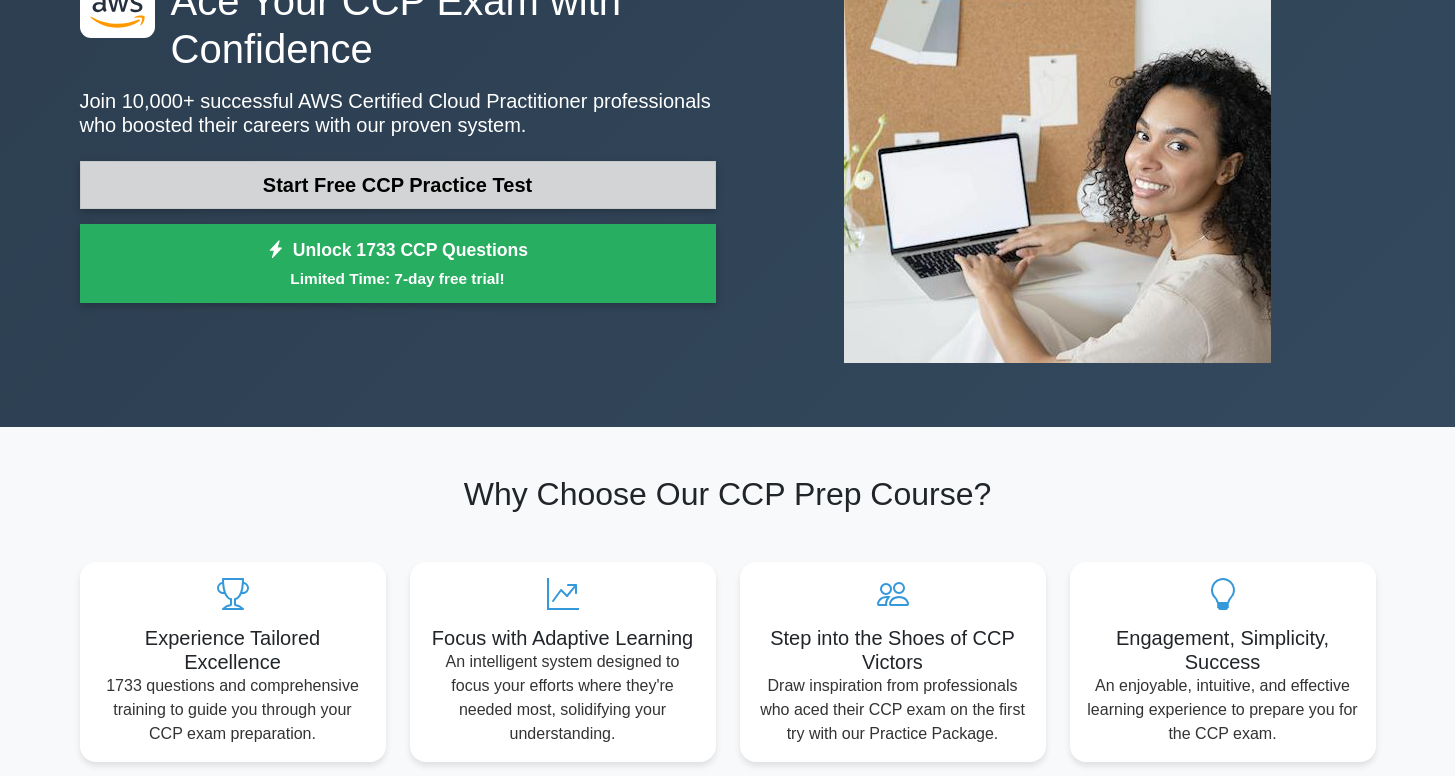 click on "Start Free CCP Practice Test" at bounding box center (398, 185) 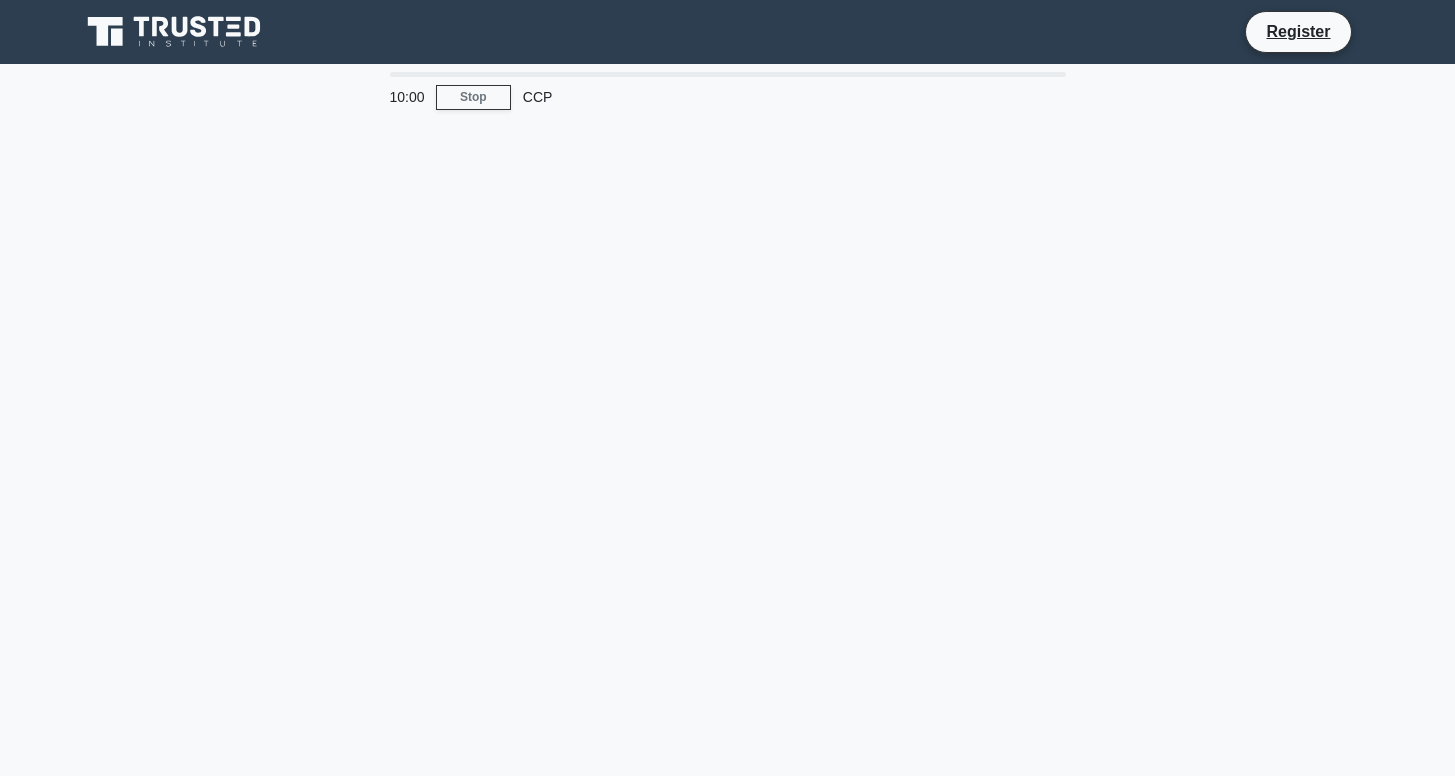 scroll, scrollTop: 0, scrollLeft: 0, axis: both 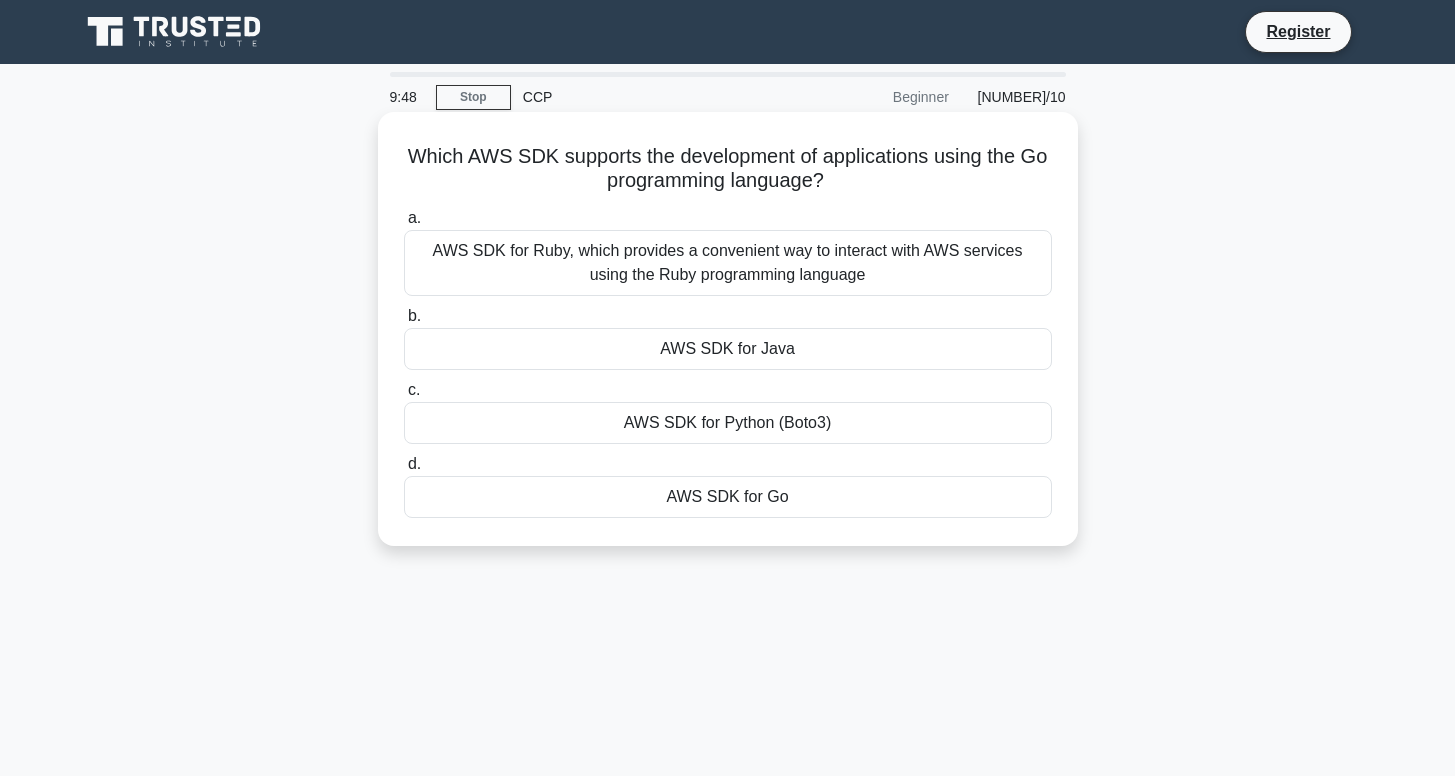 click on "AWS SDK for Go" at bounding box center (728, 497) 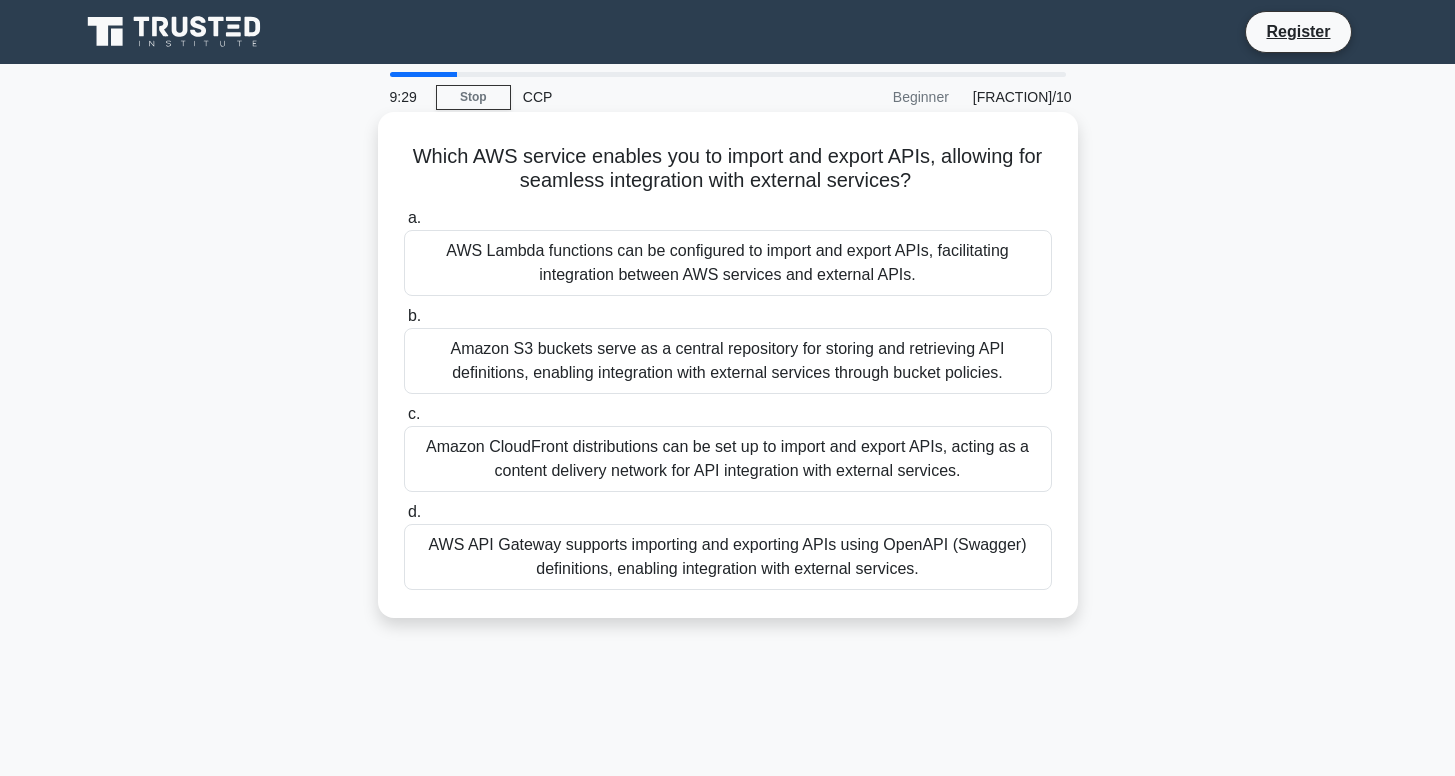 click on "AWS API Gateway supports importing and exporting APIs using OpenAPI (Swagger) definitions, enabling integration with external services." at bounding box center [728, 557] 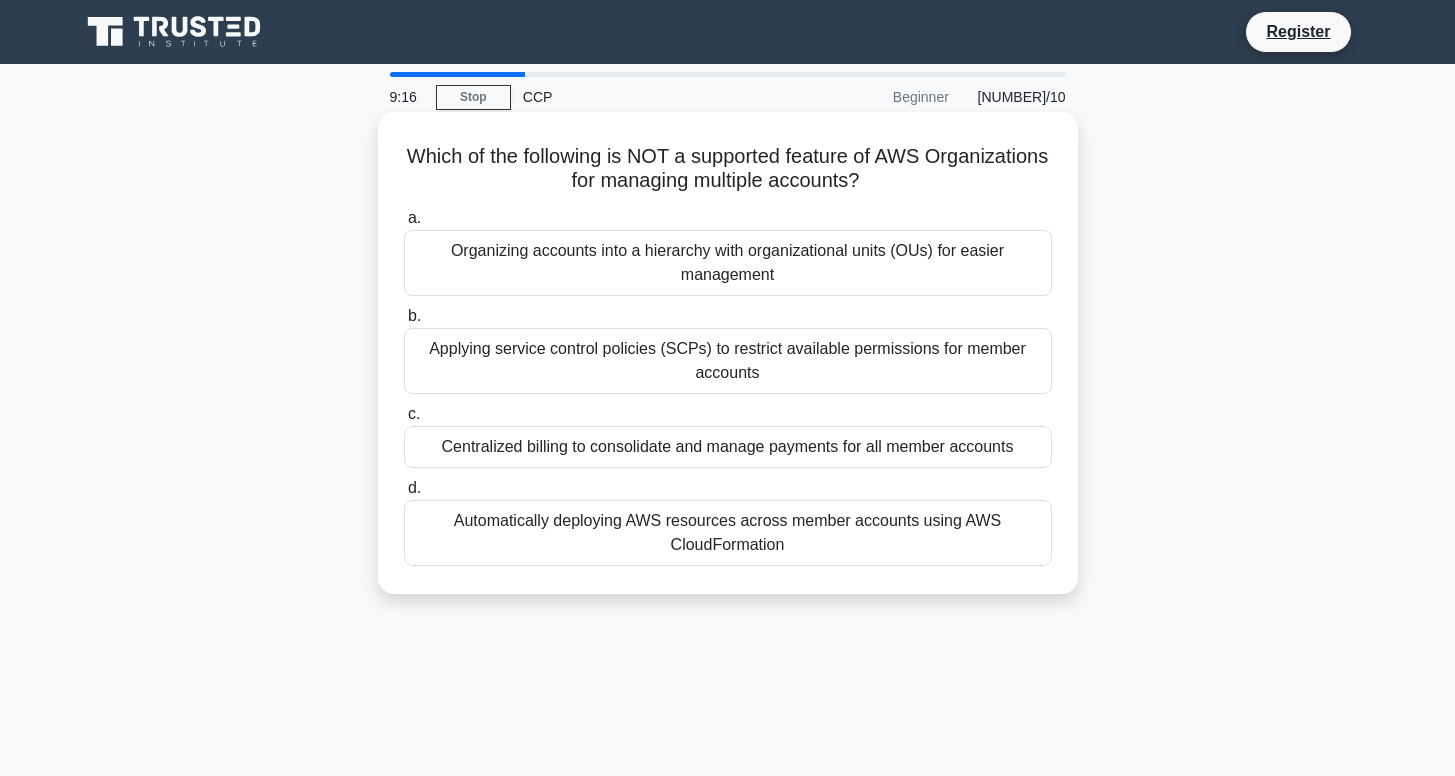 click on "Automatically deploying AWS resources across member accounts using AWS CloudFormation" at bounding box center (728, 533) 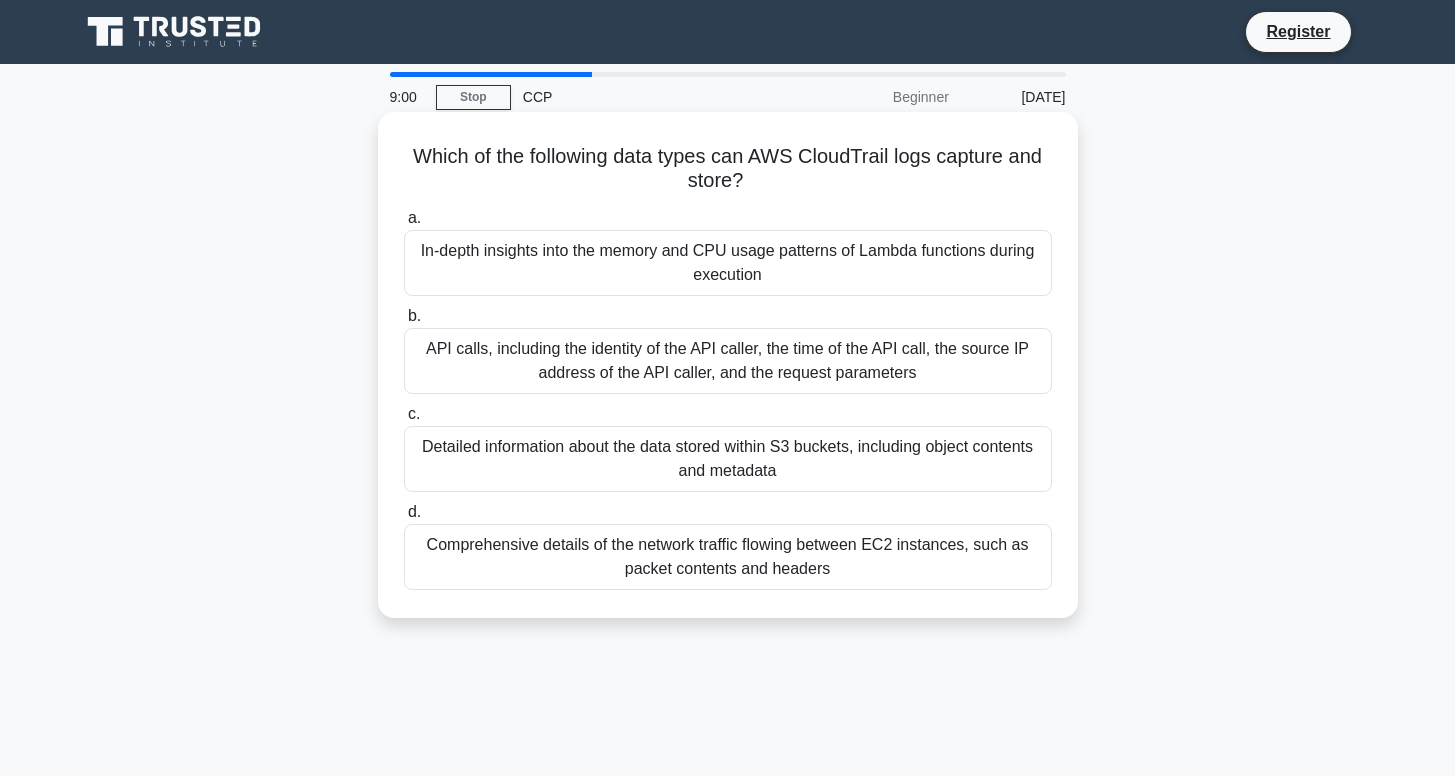 click on "In-depth insights into the memory and CPU usage patterns of Lambda functions during execution" at bounding box center [728, 263] 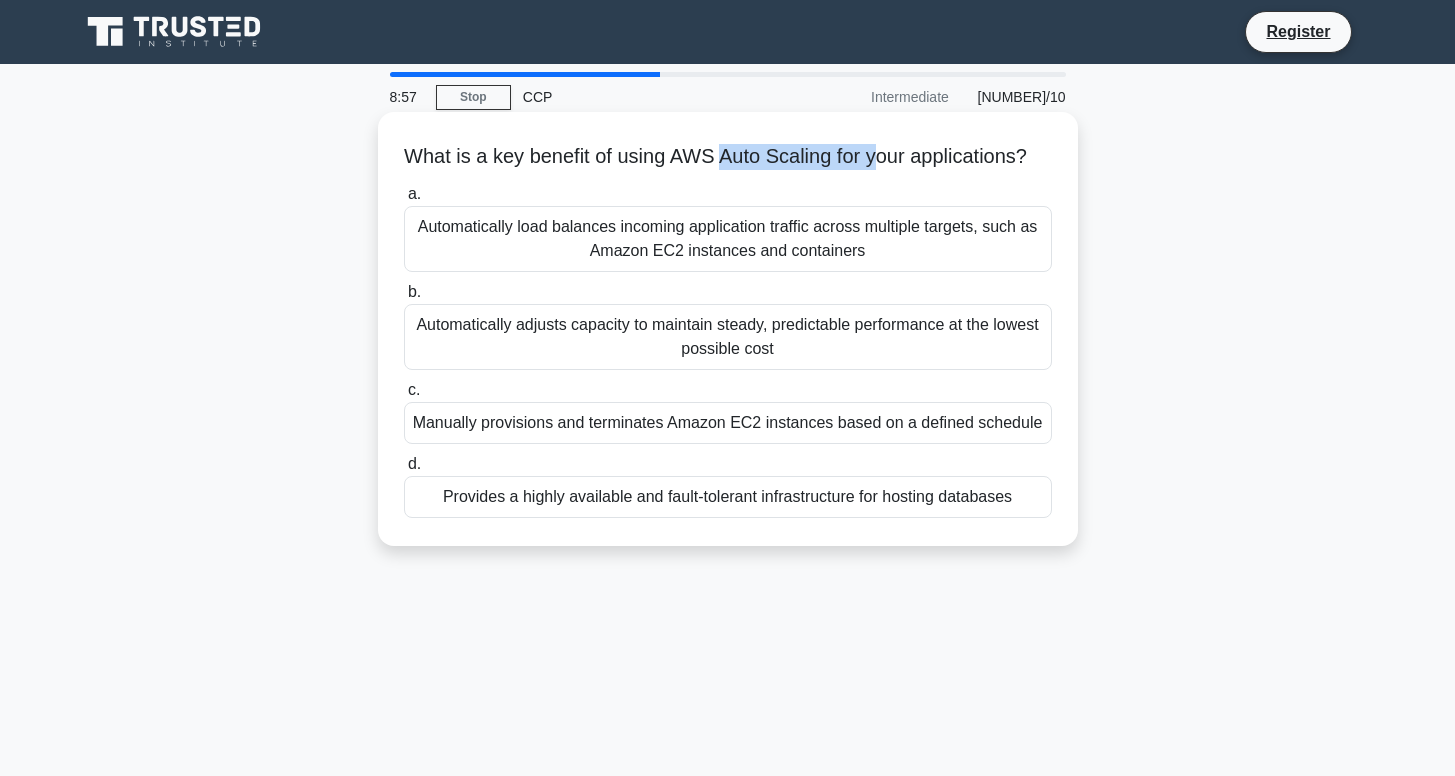 drag, startPoint x: 719, startPoint y: 158, endPoint x: 879, endPoint y: 158, distance: 160 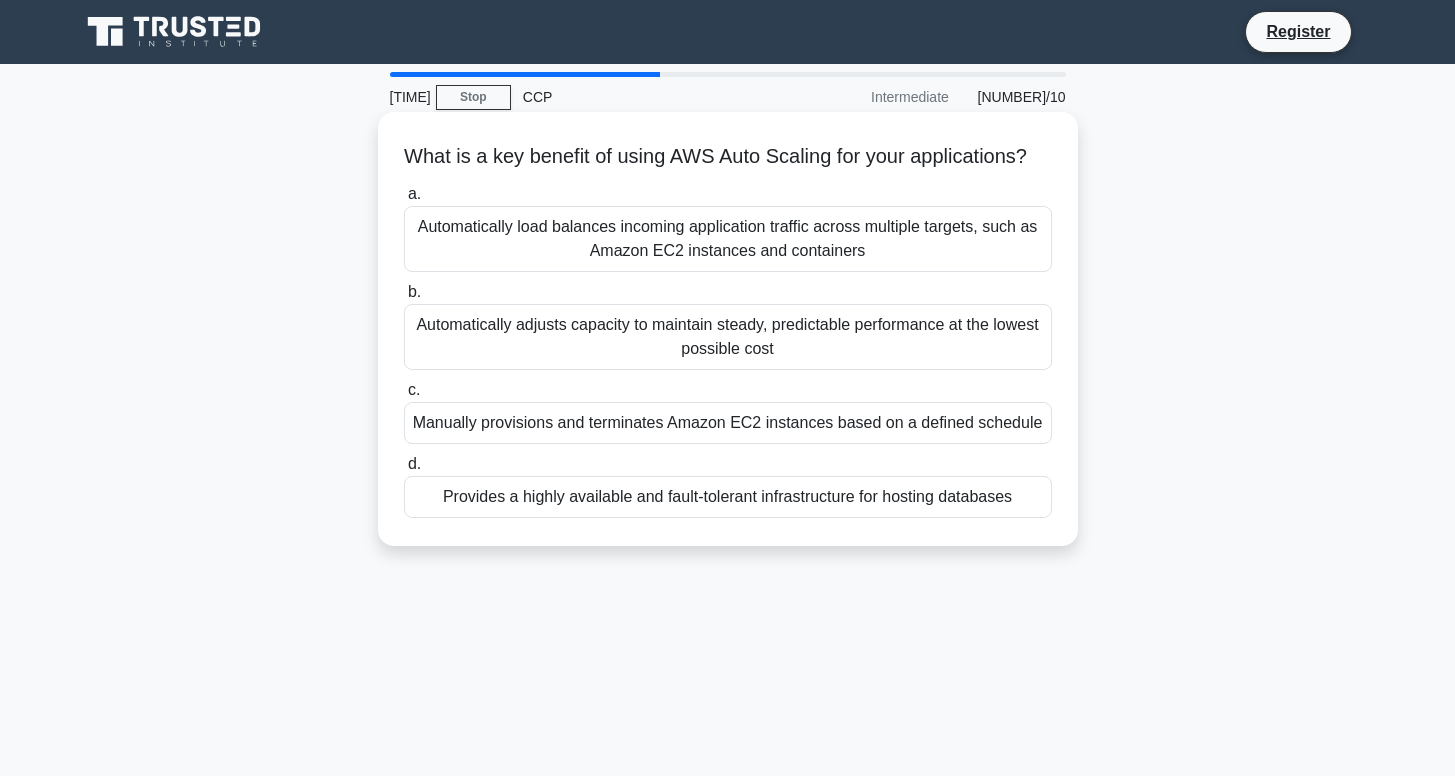 click on "Automatically load balances incoming application traffic across multiple targets, such as Amazon EC2 instances and containers" at bounding box center (728, 239) 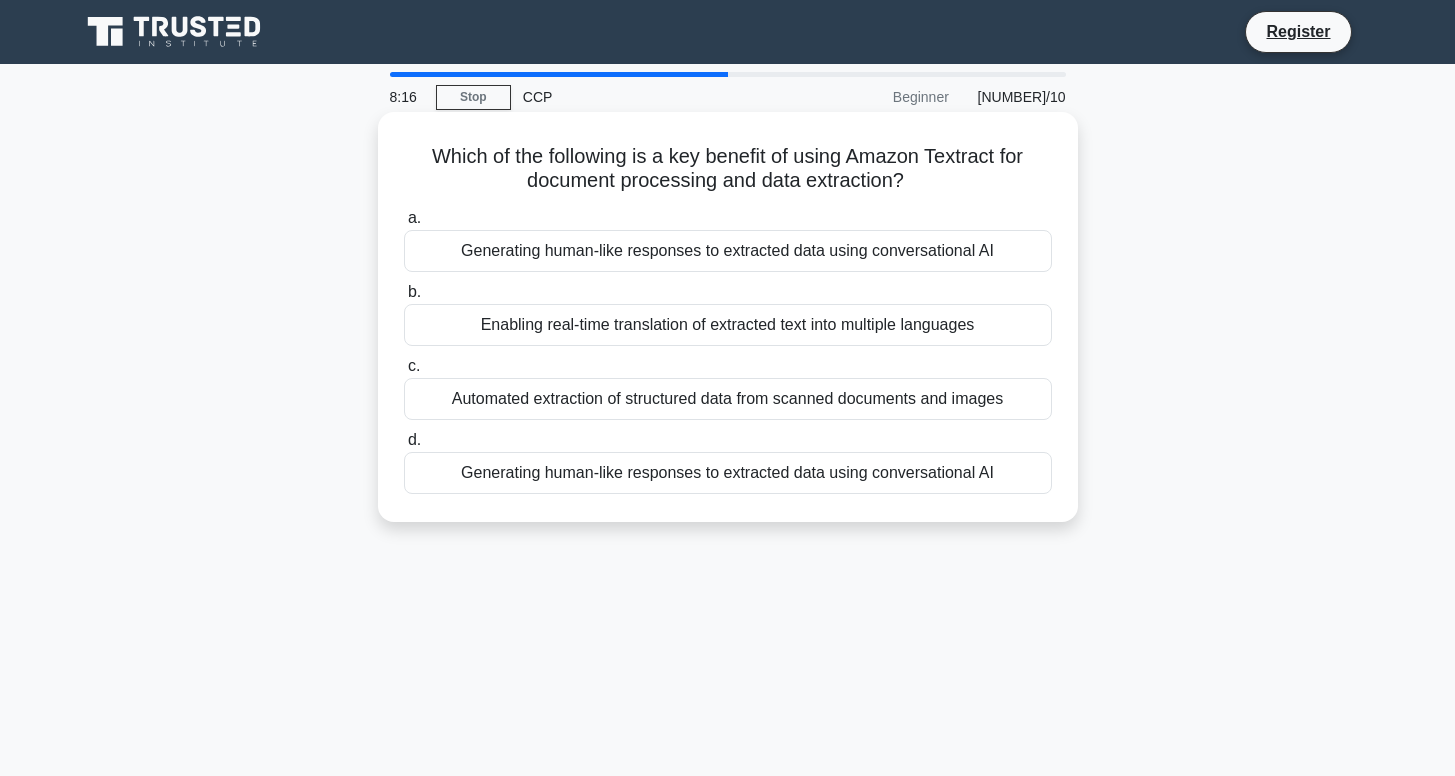 click on "Automated extraction of structured data from scanned documents and images" at bounding box center [728, 399] 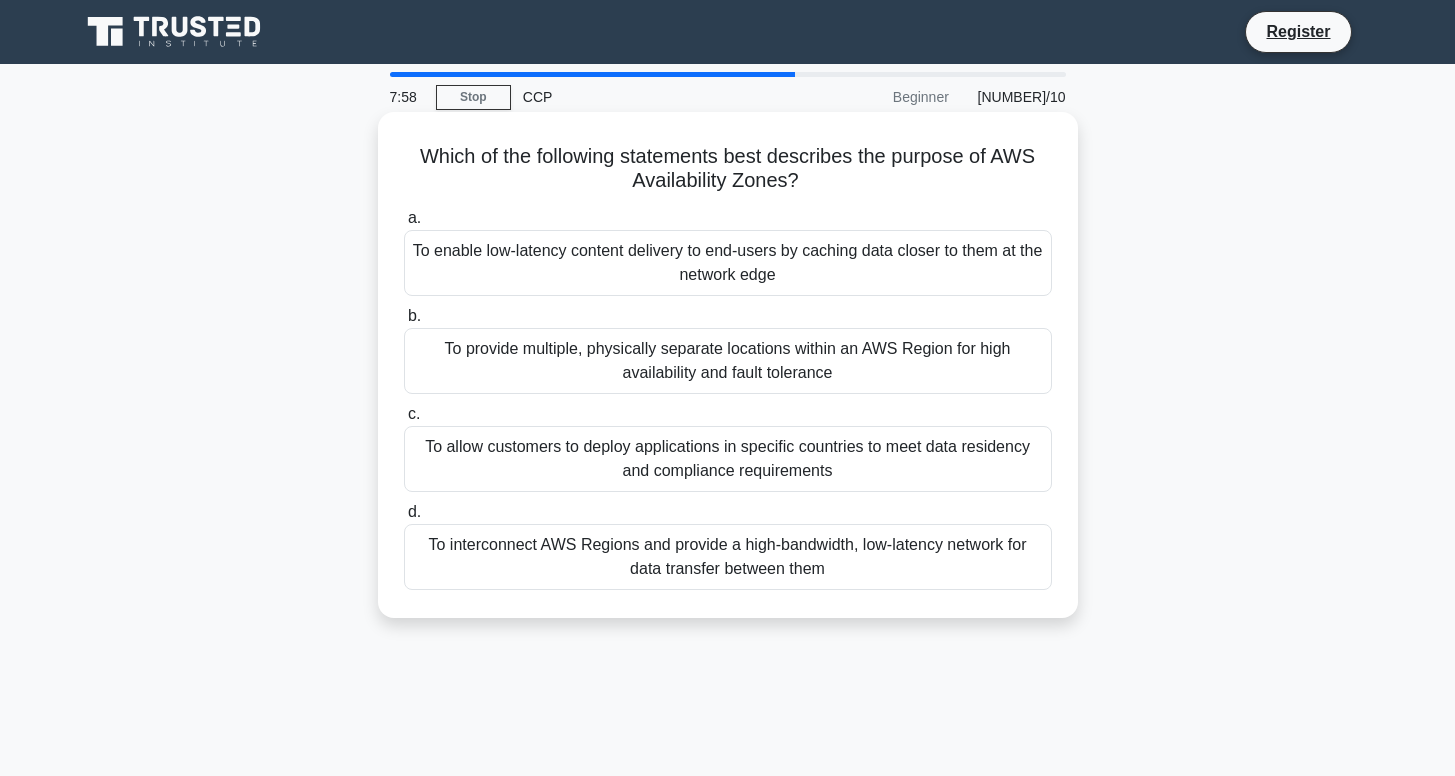 click on "To provide multiple, physically separate locations within an AWS Region for high availability and fault tolerance" at bounding box center (728, 361) 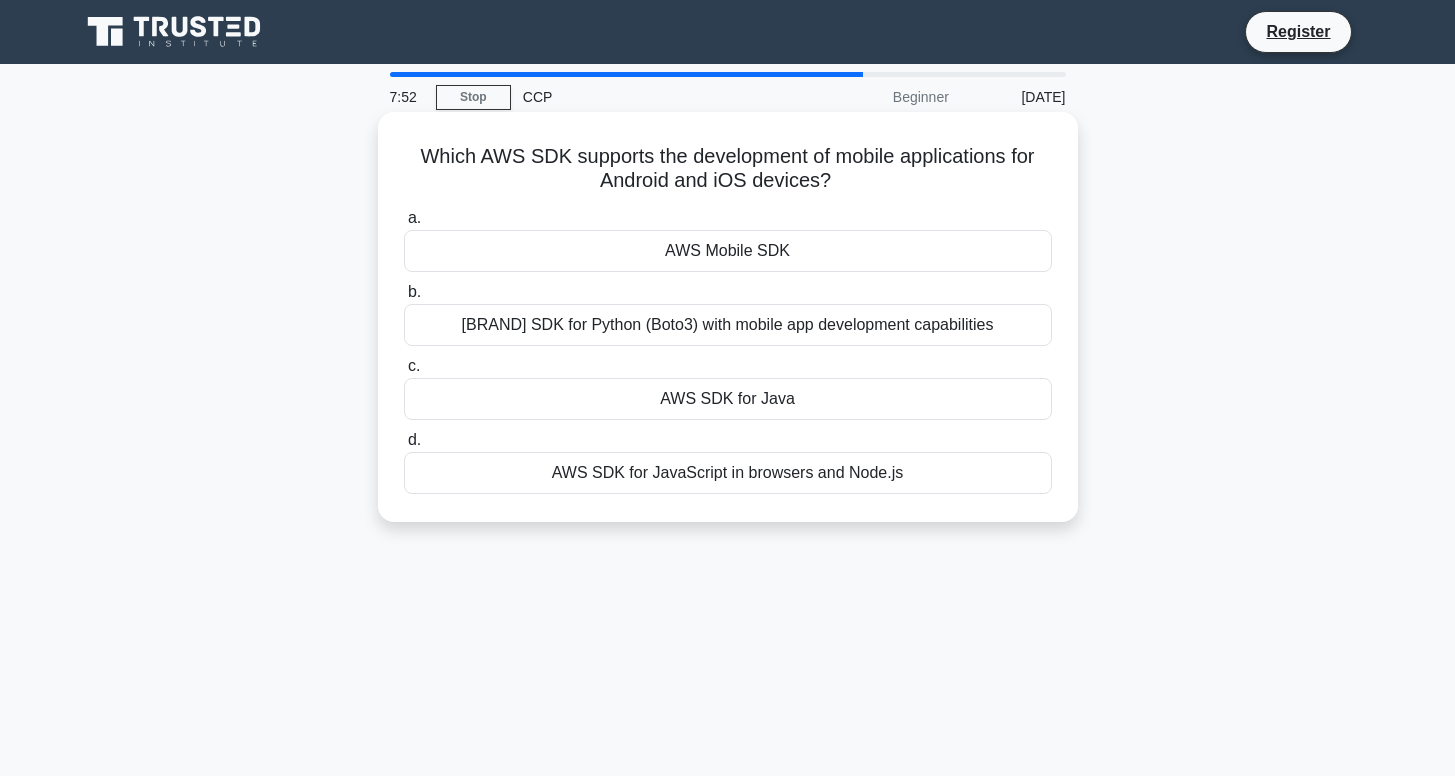 click on "AWS Mobile SDK" at bounding box center (728, 251) 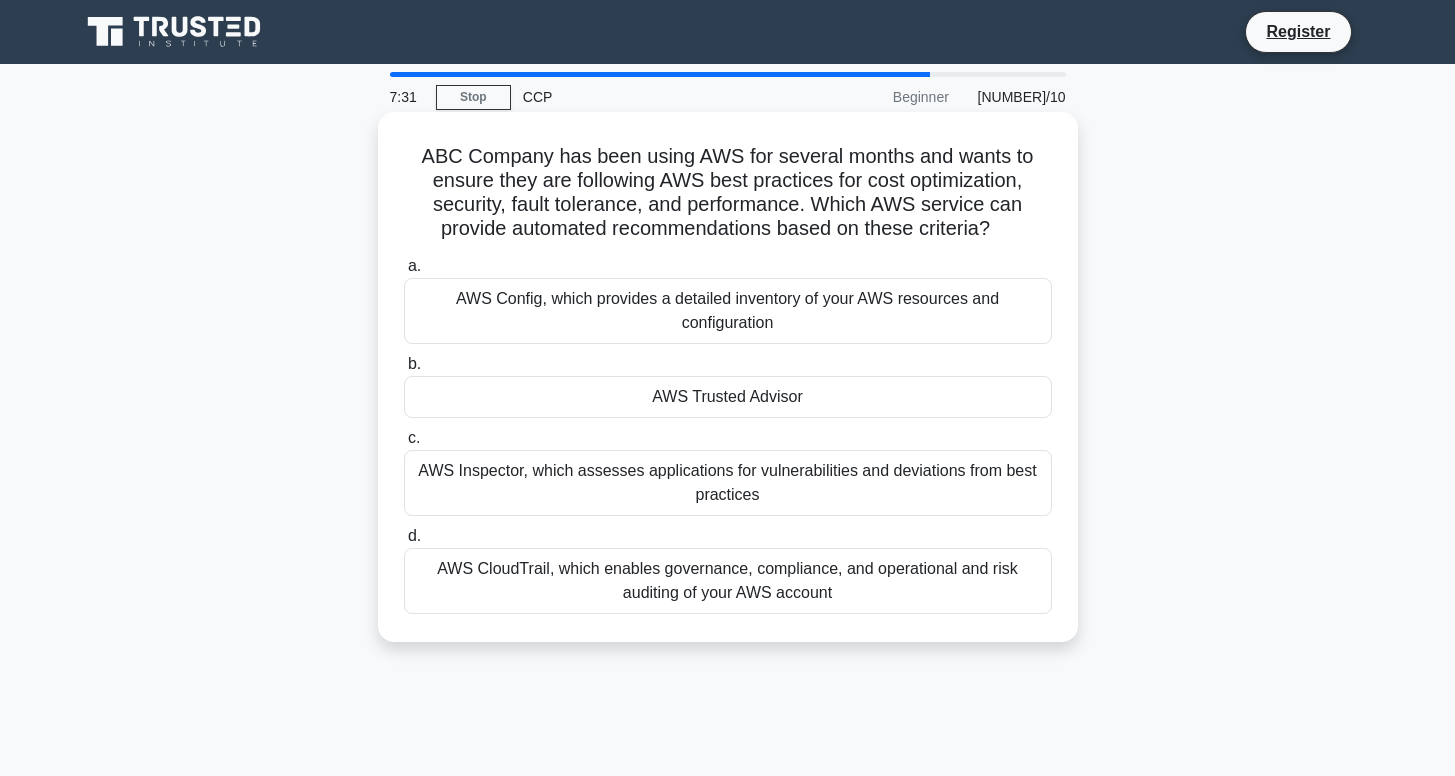 click on "AWS Trusted Advisor" at bounding box center [728, 397] 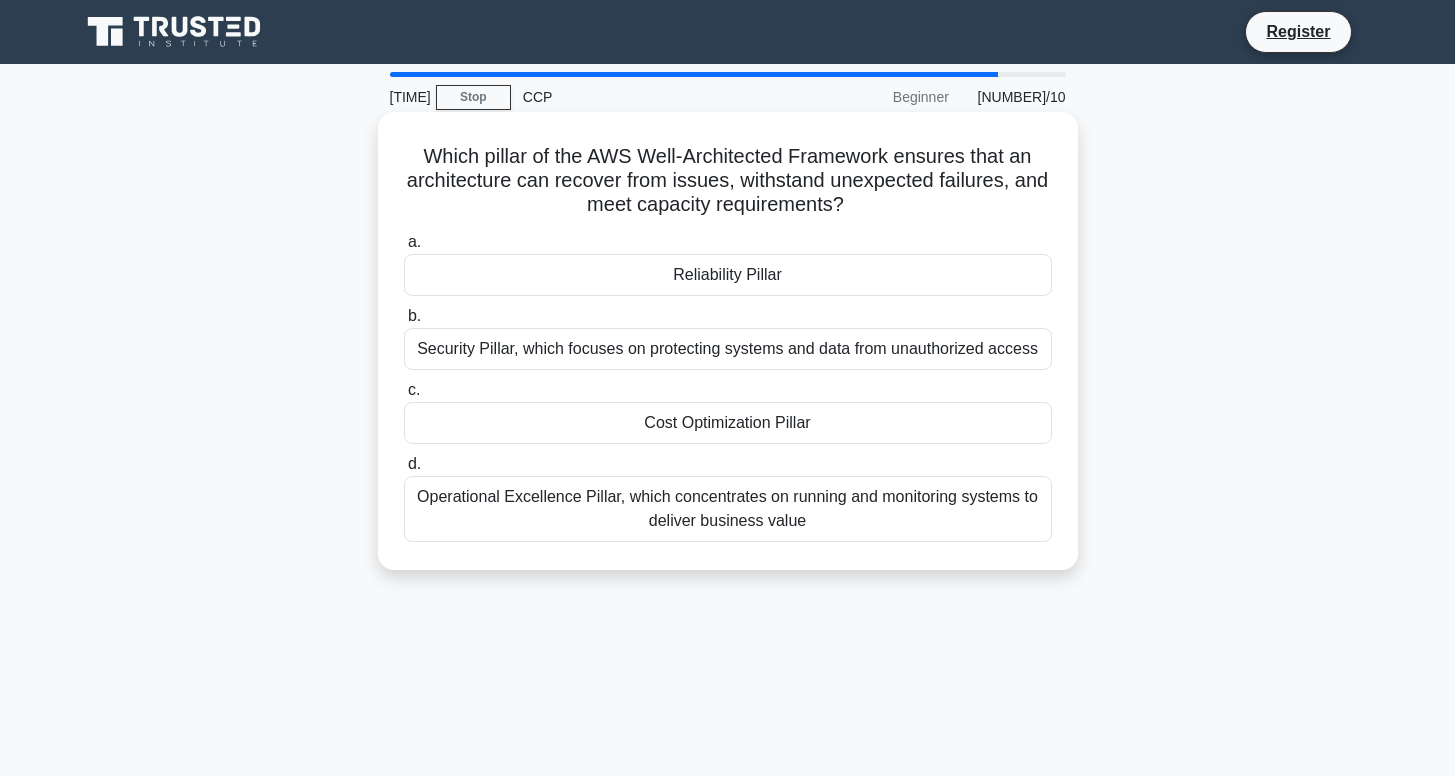 click on "Reliability Pillar" at bounding box center [728, 275] 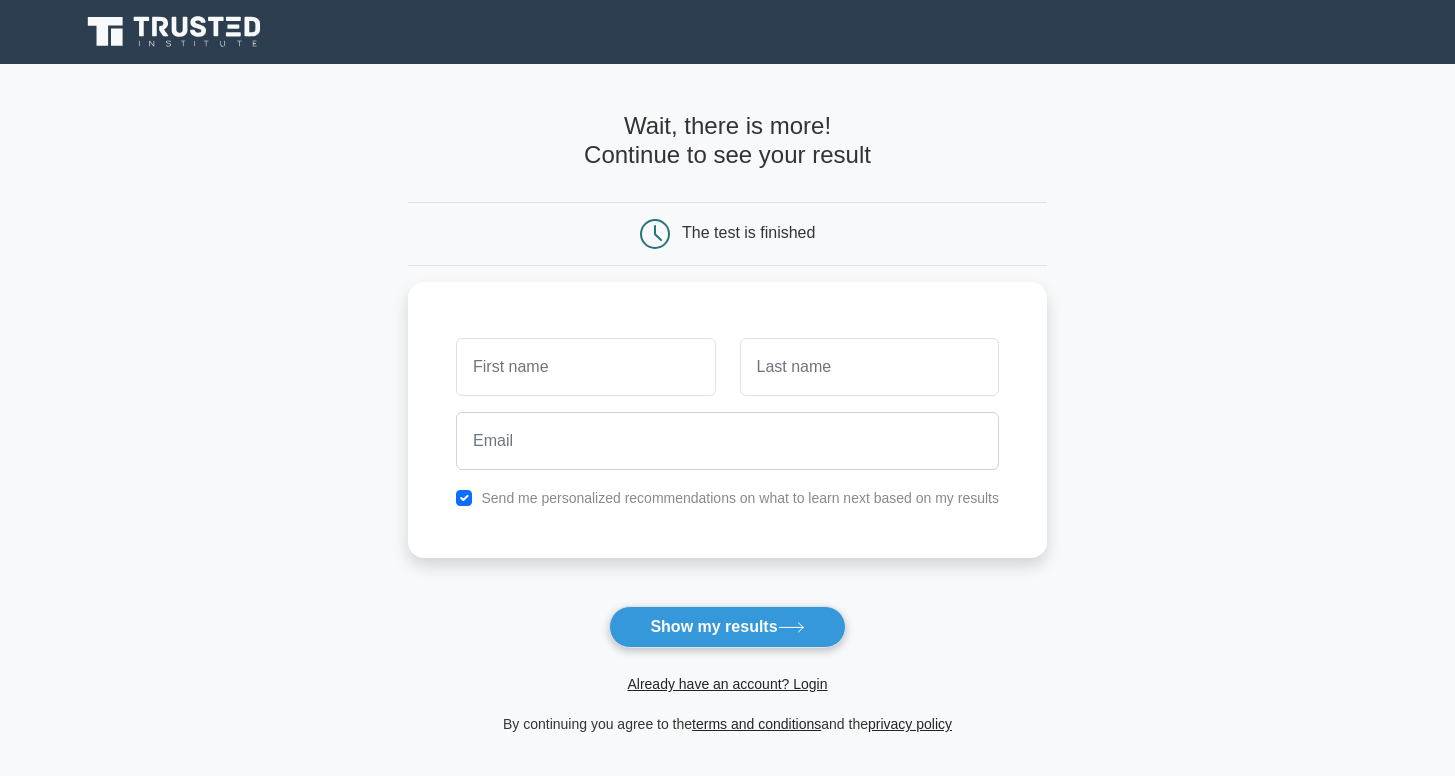 scroll, scrollTop: 0, scrollLeft: 0, axis: both 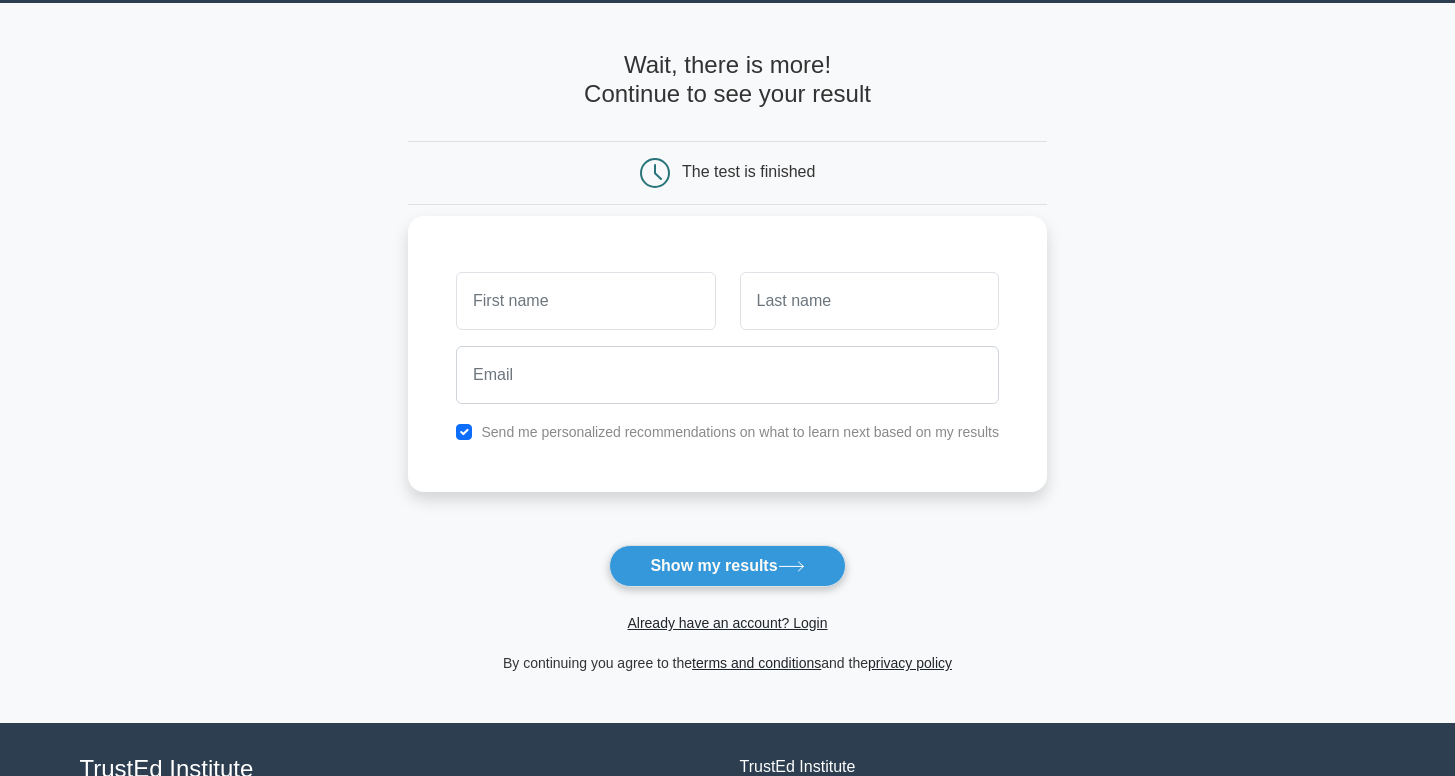click at bounding box center [585, 301] 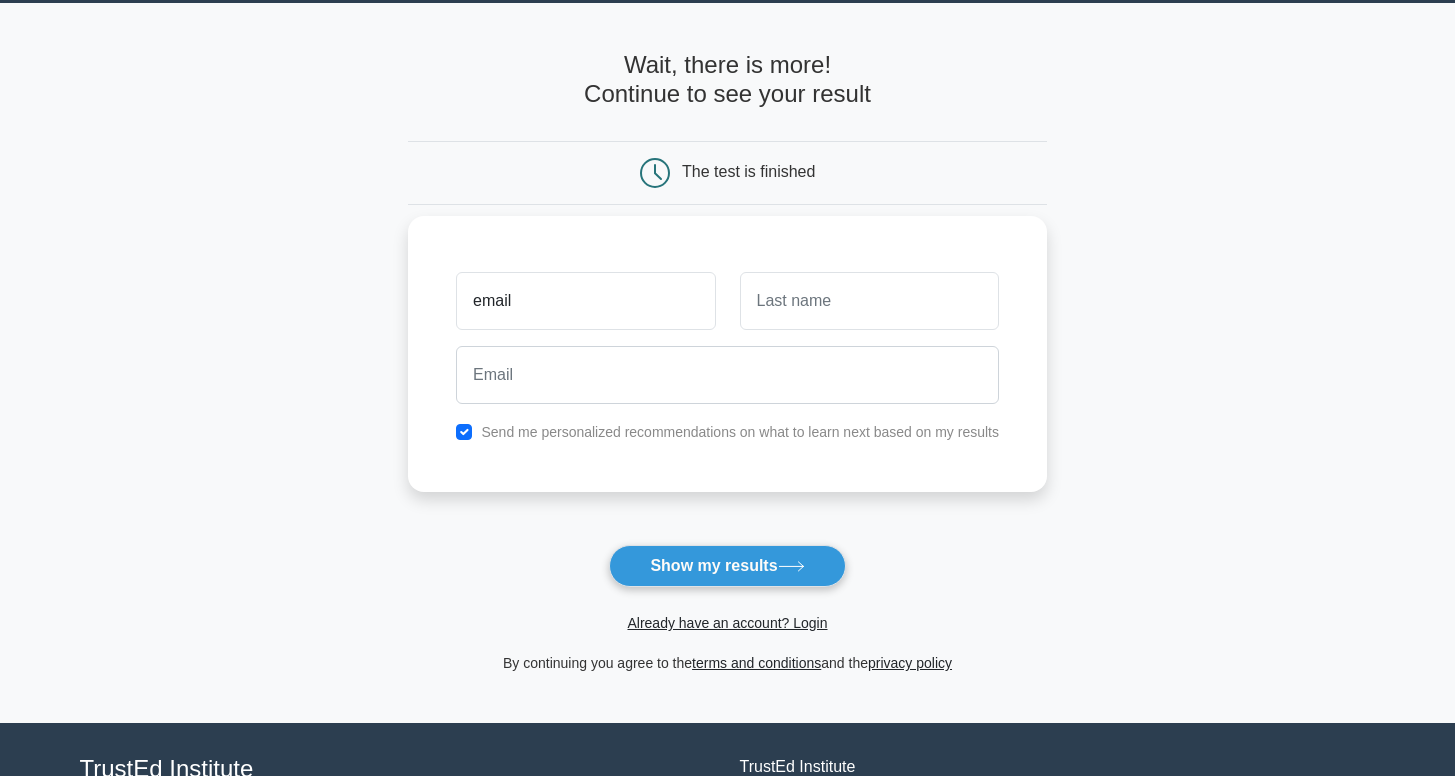 type on "email" 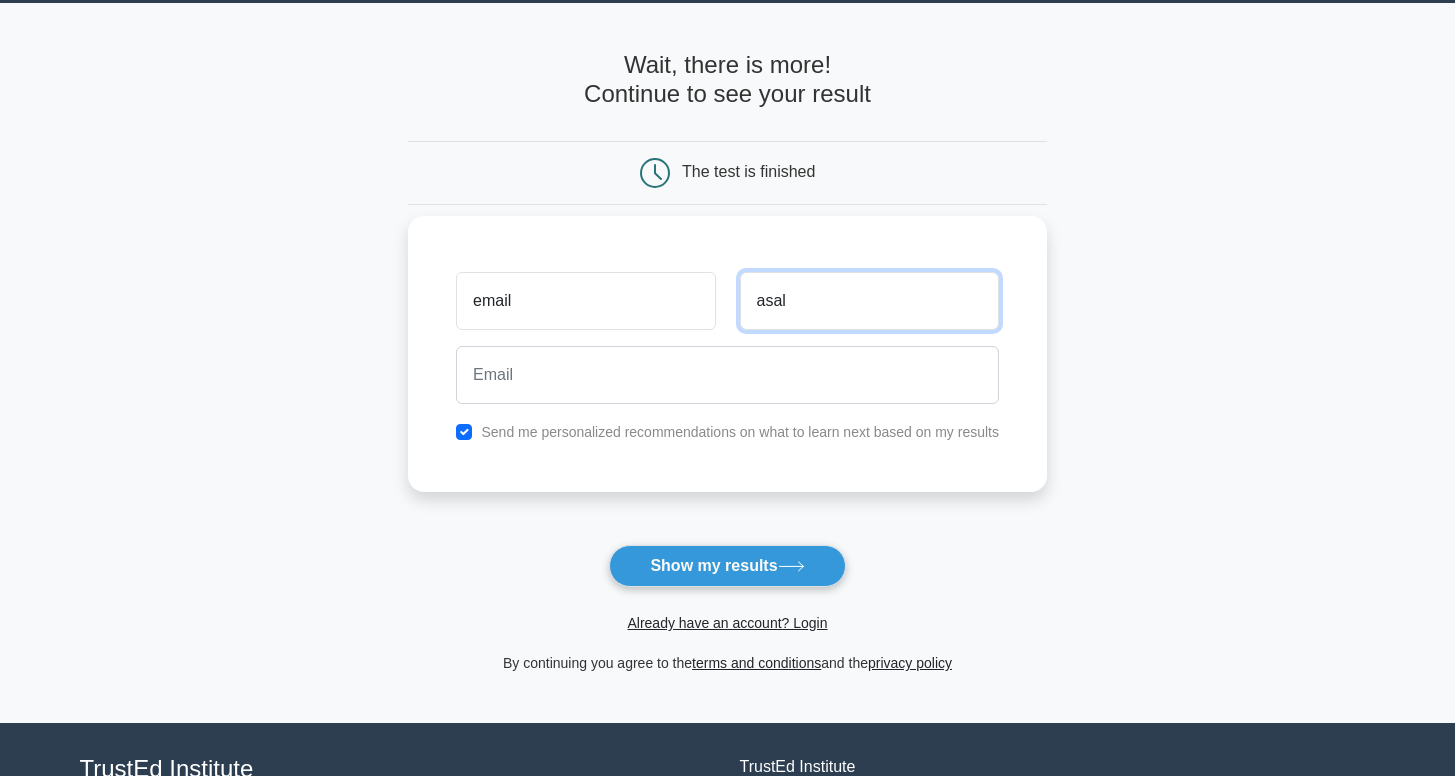 type on "asal" 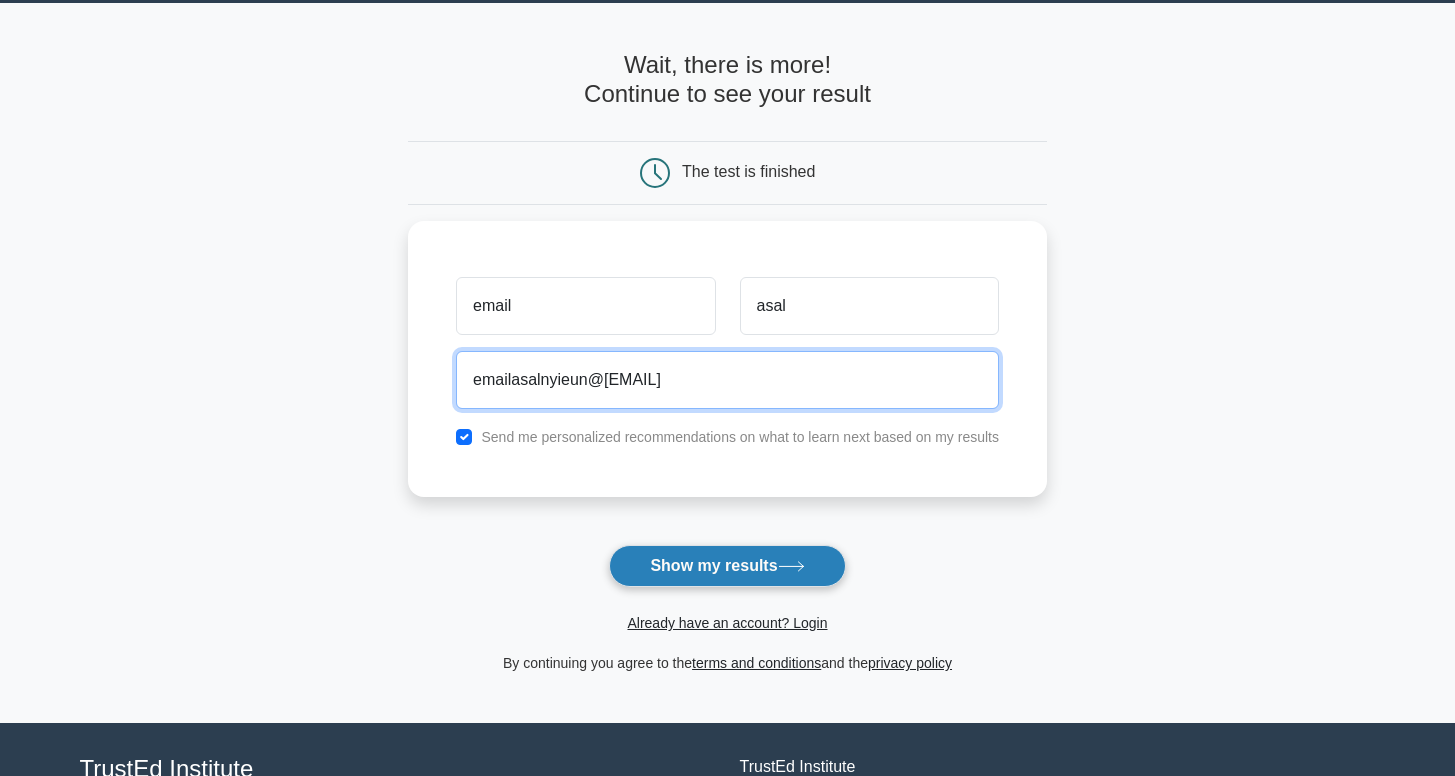 type on "emailasalnyieun@gmail.com" 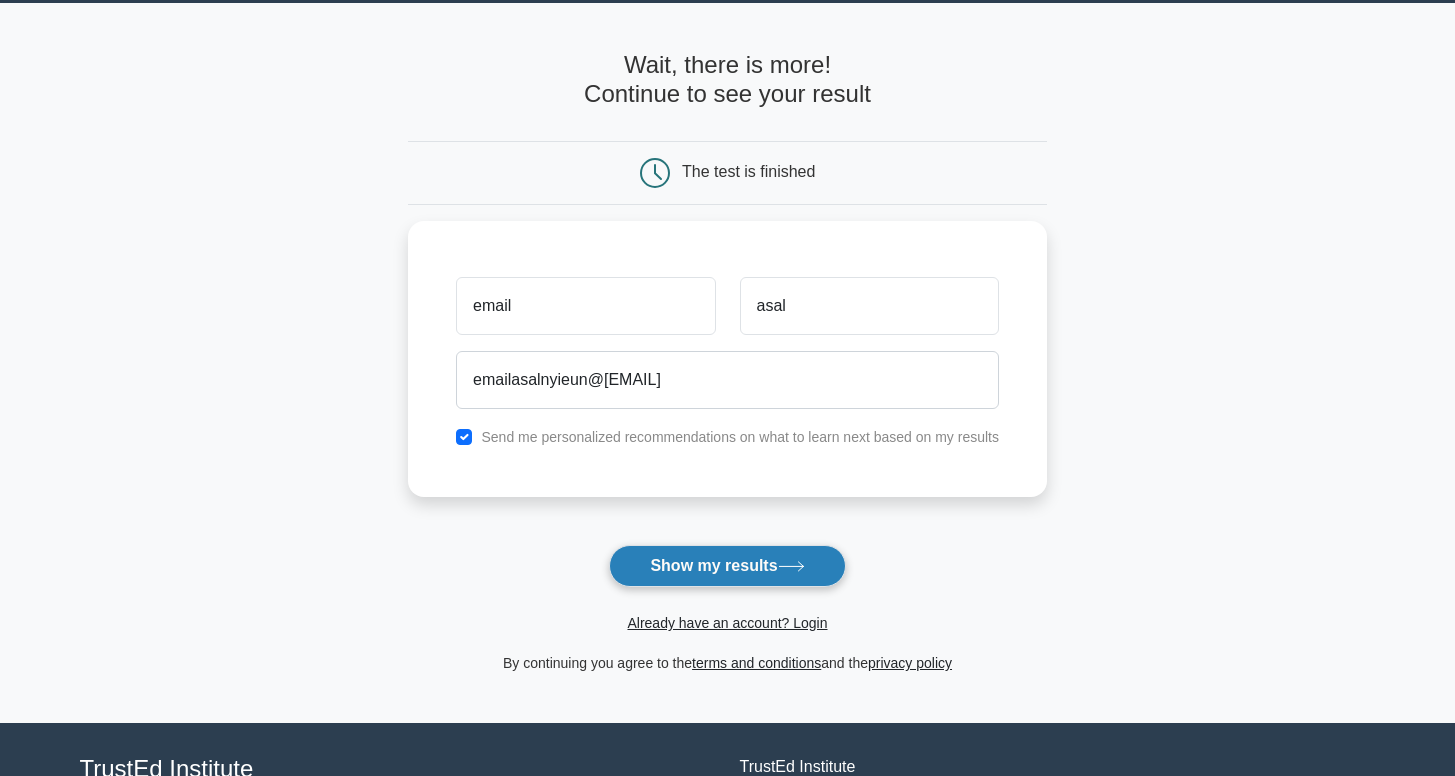 click on "Show my results" at bounding box center (727, 566) 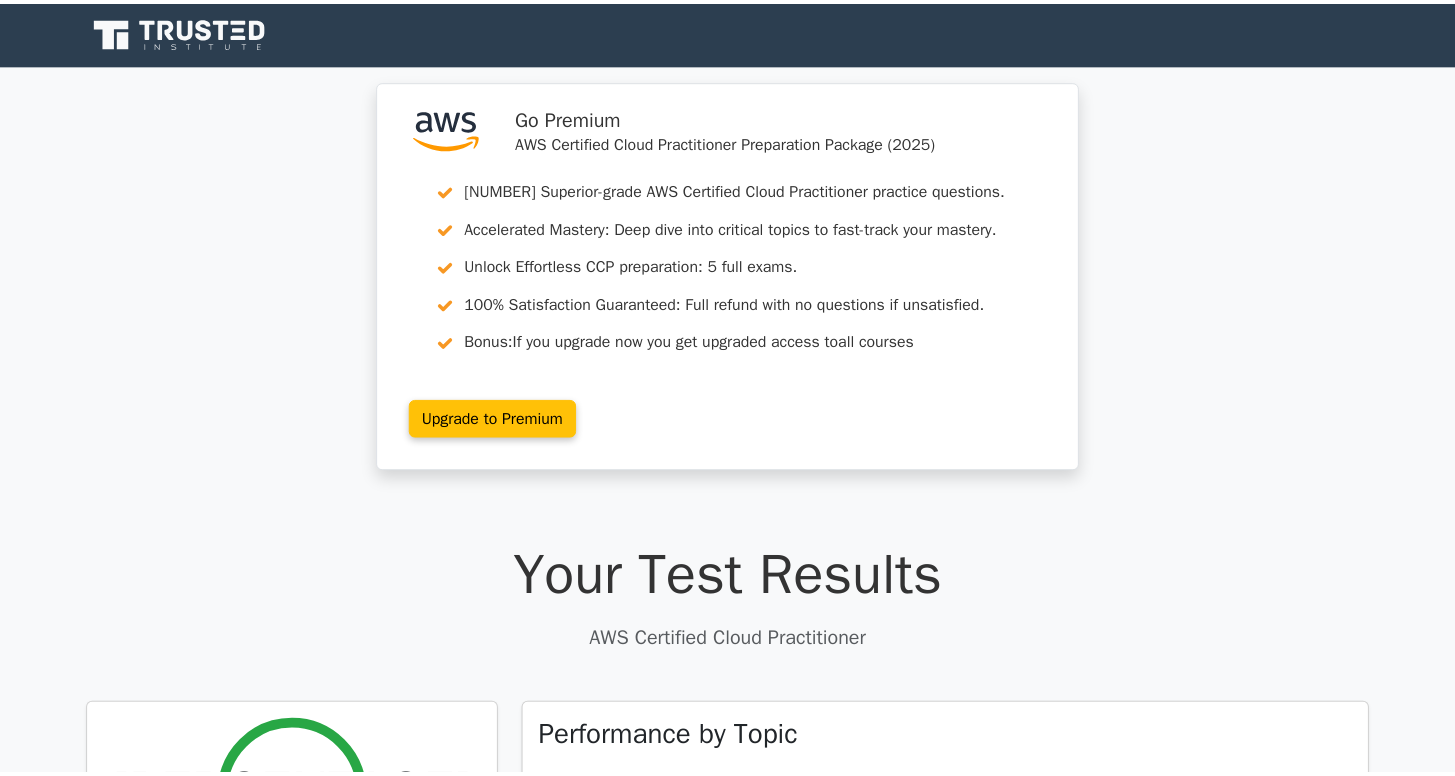 scroll, scrollTop: 0, scrollLeft: 0, axis: both 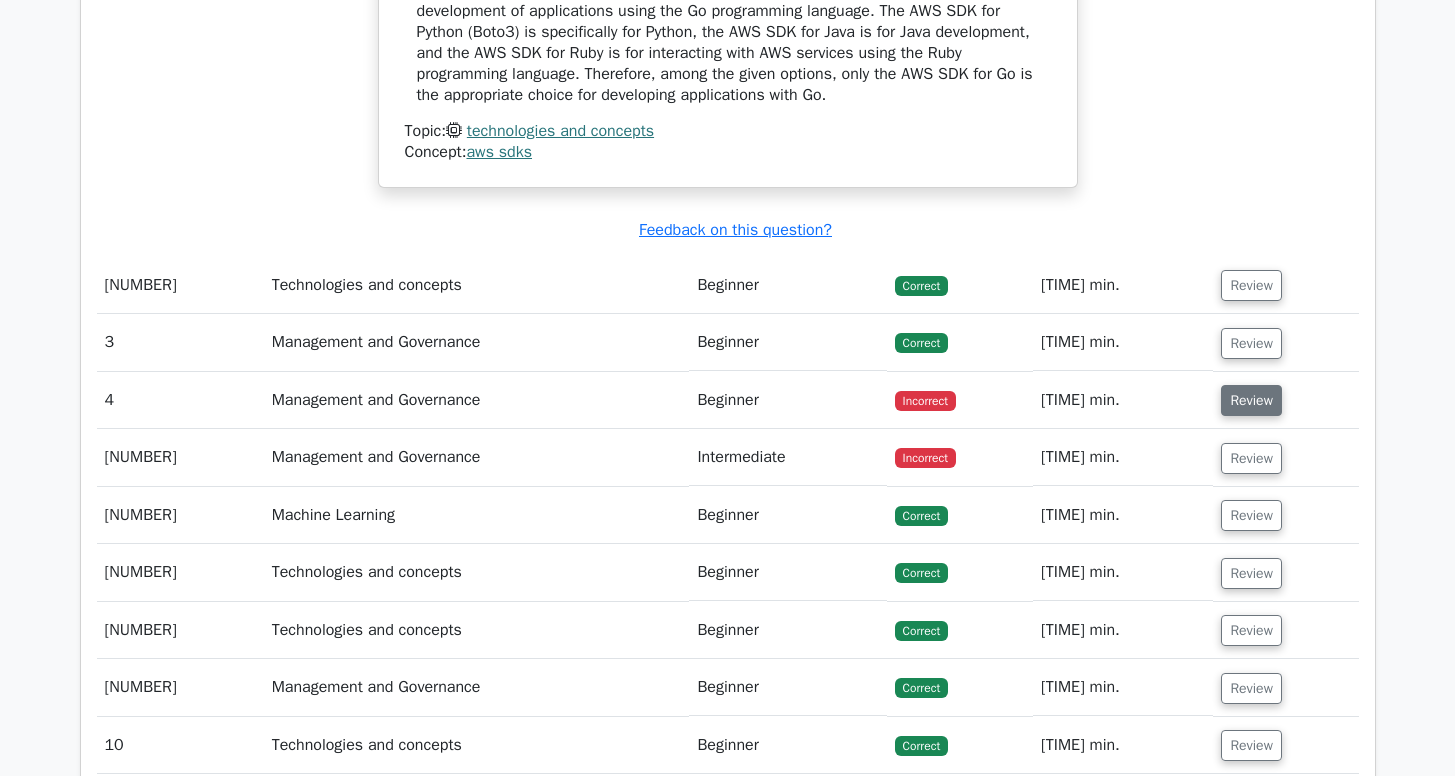 click on "Review" at bounding box center (1251, 400) 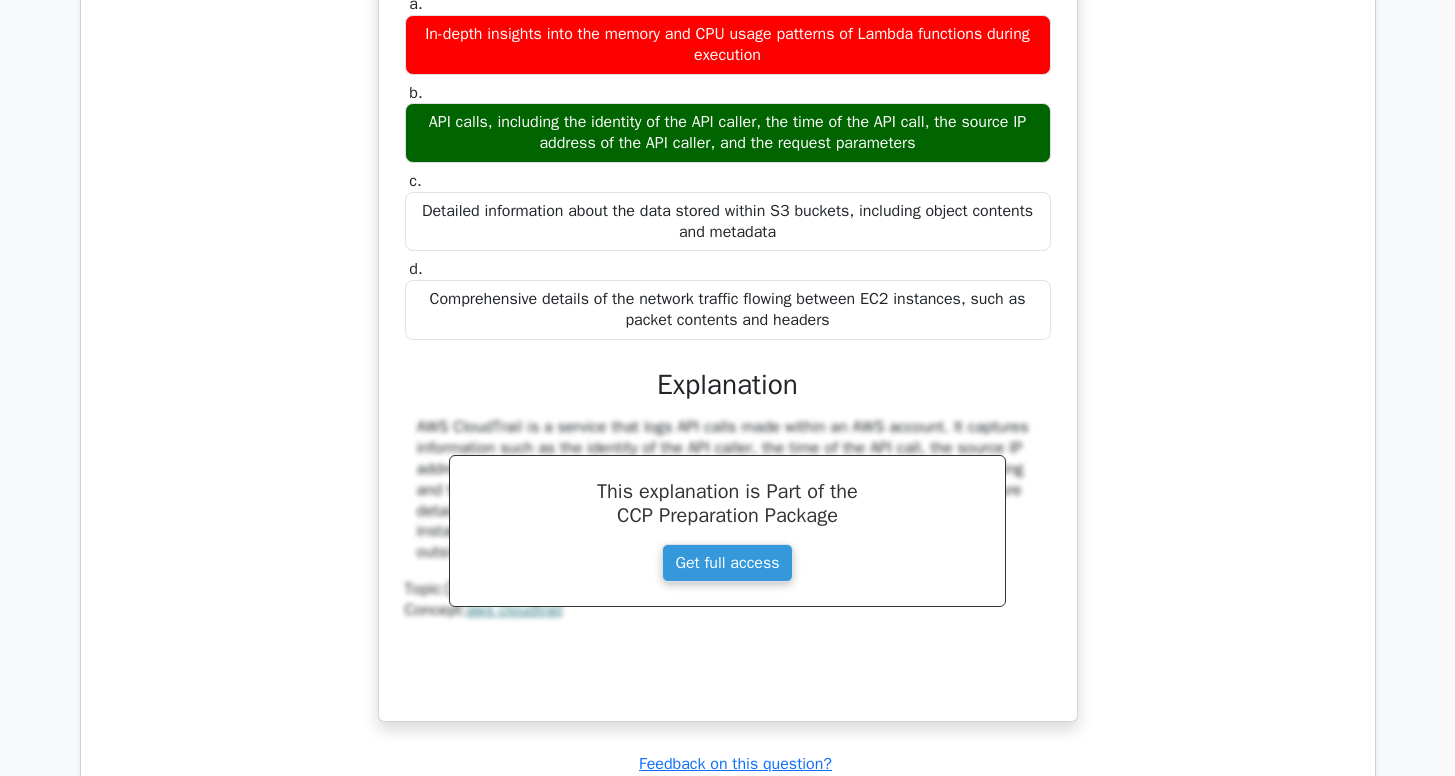 scroll, scrollTop: 3088, scrollLeft: 0, axis: vertical 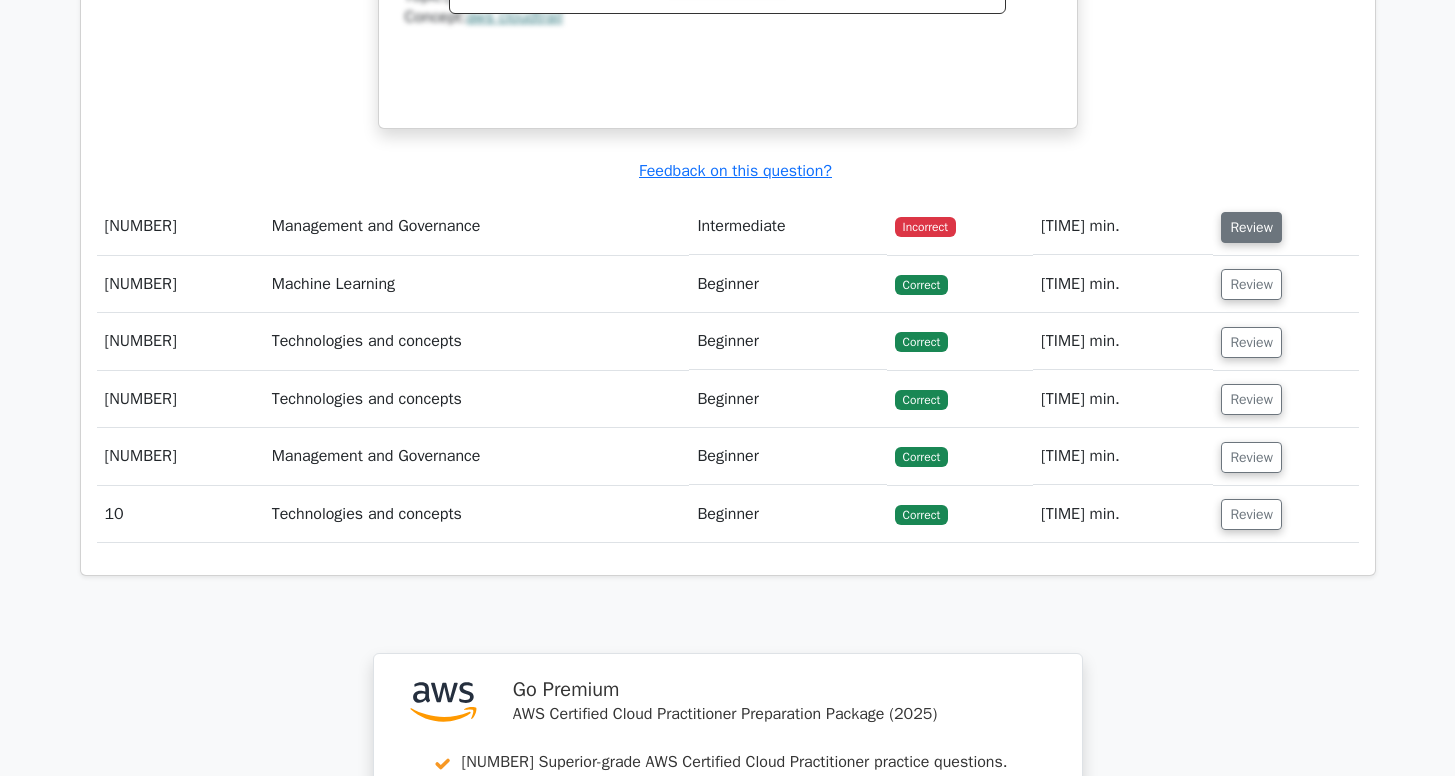 click on "Review" at bounding box center (1251, 227) 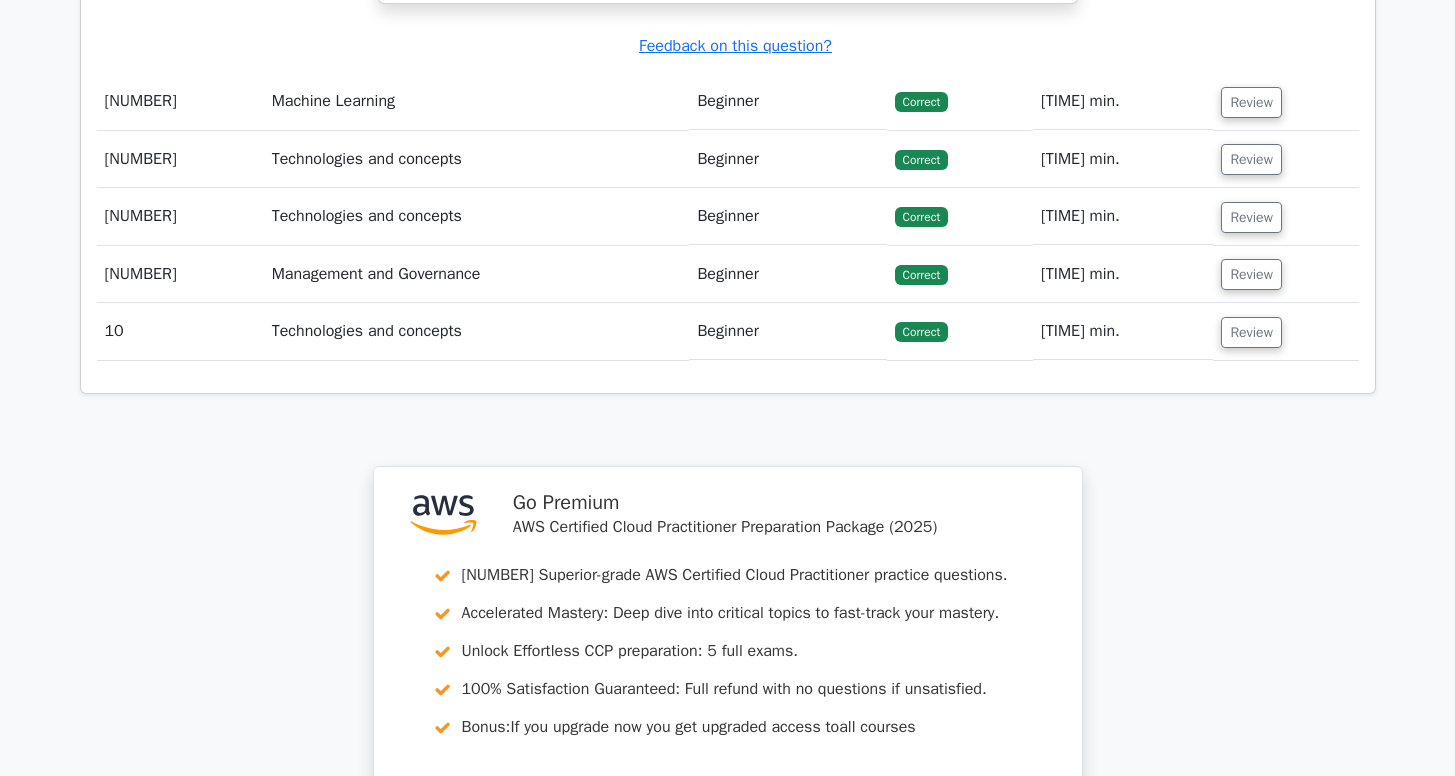 scroll, scrollTop: 3962, scrollLeft: 0, axis: vertical 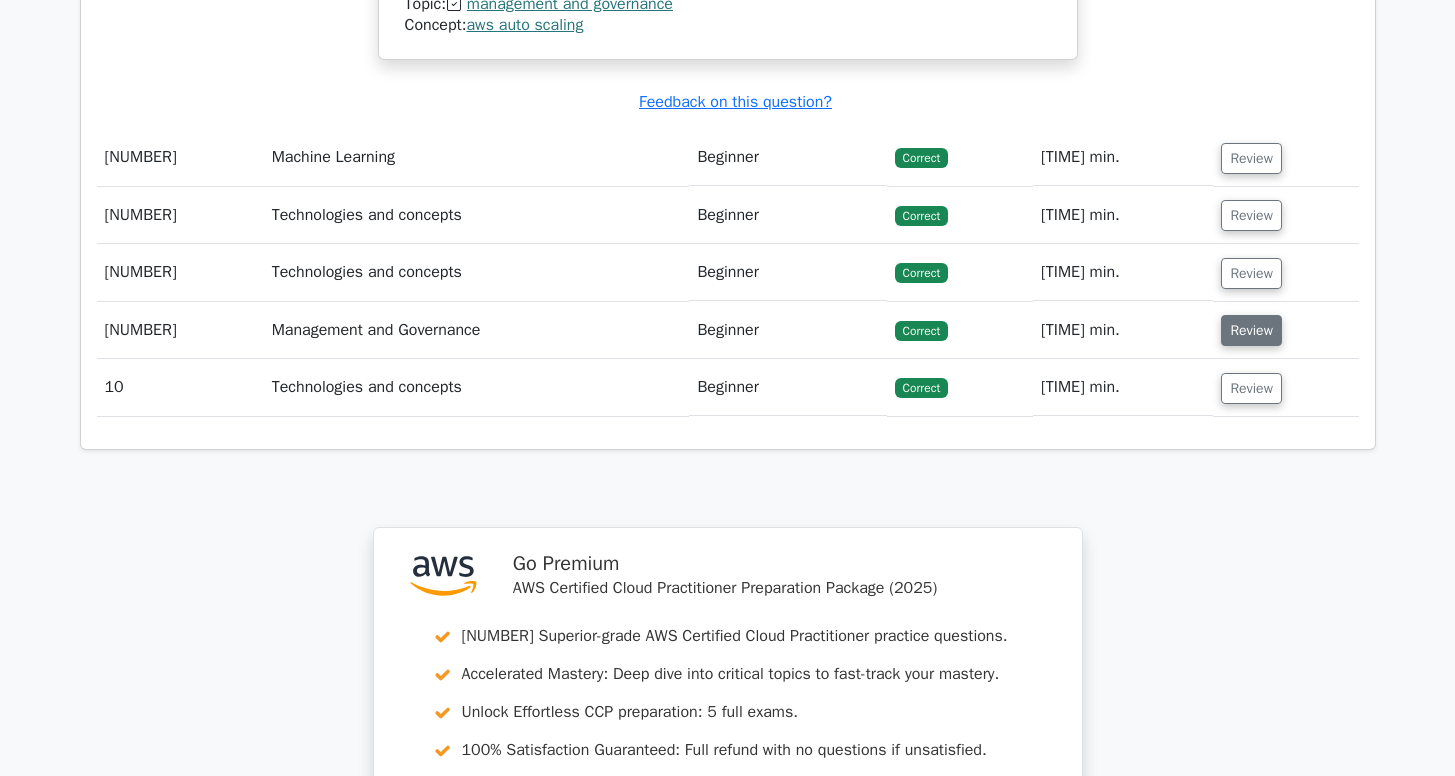 click on "Review" at bounding box center (1251, 330) 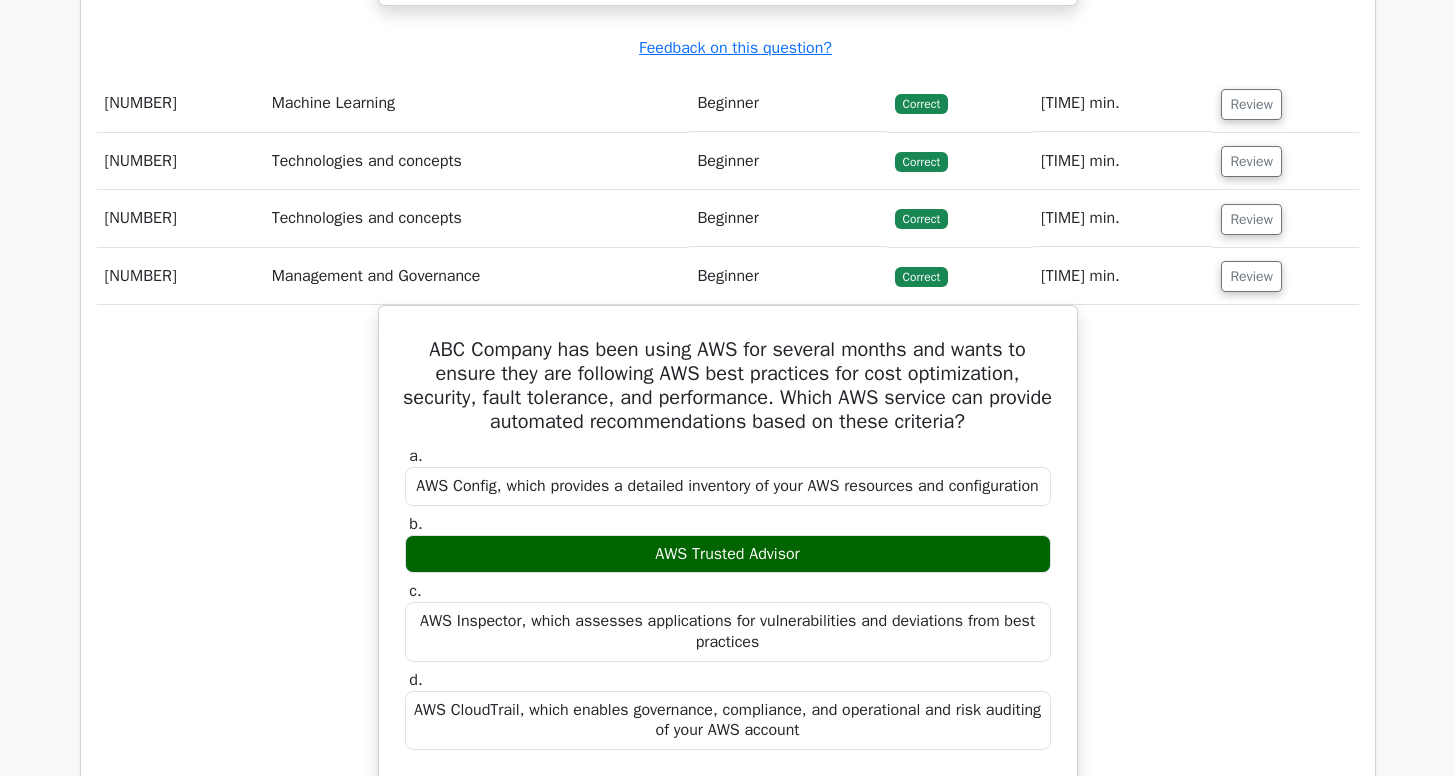 scroll, scrollTop: 4055, scrollLeft: 0, axis: vertical 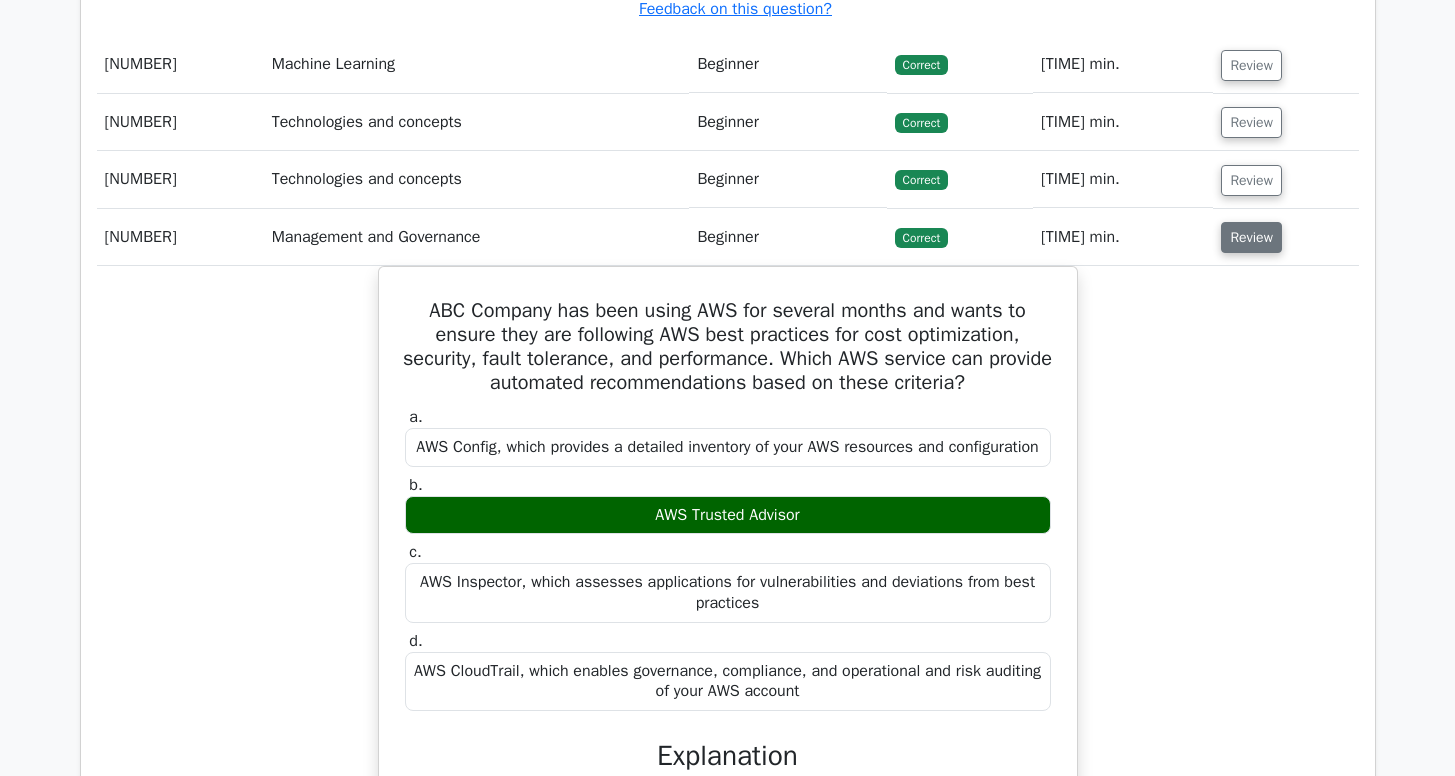 click on "Review" at bounding box center [1251, 237] 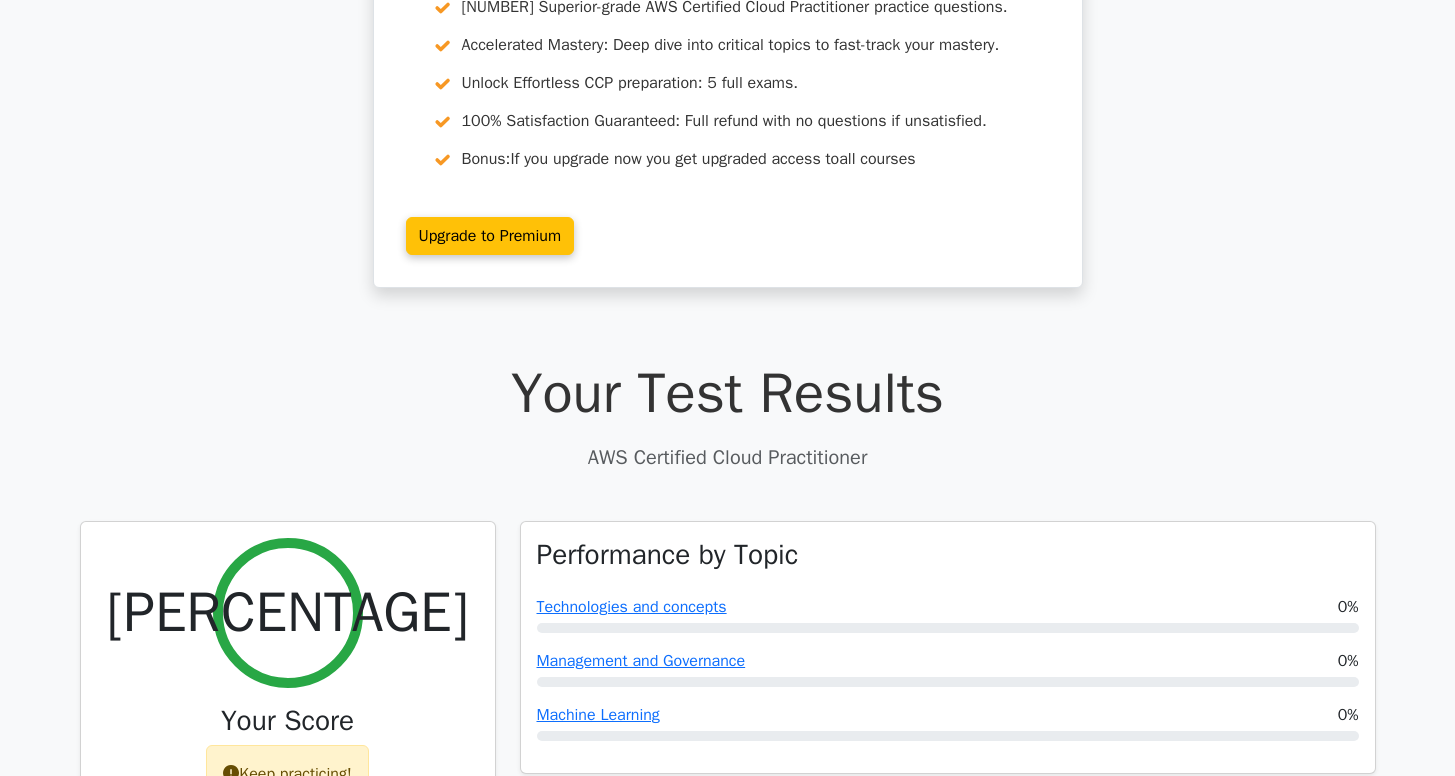 scroll, scrollTop: 0, scrollLeft: 0, axis: both 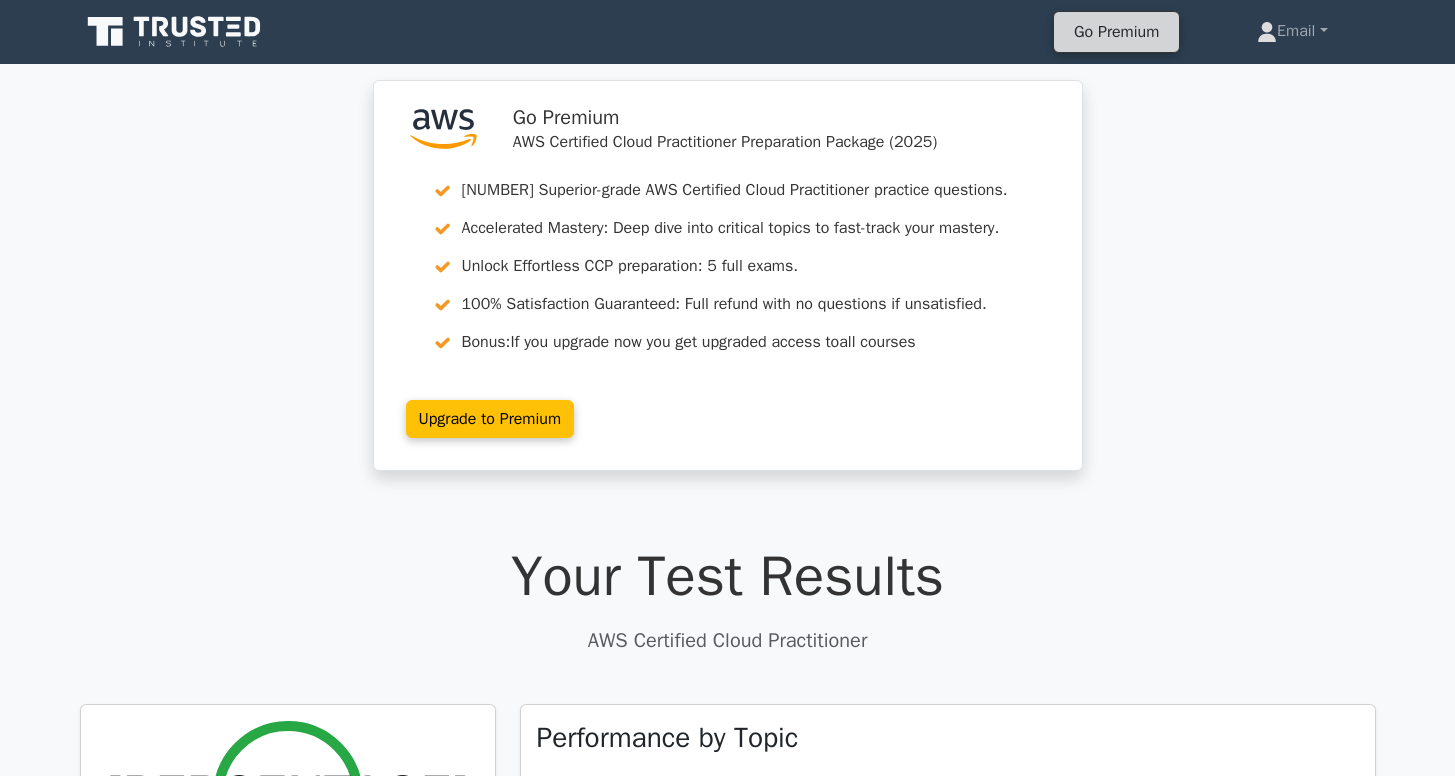 click on "Go Premium" at bounding box center (1116, 32) 